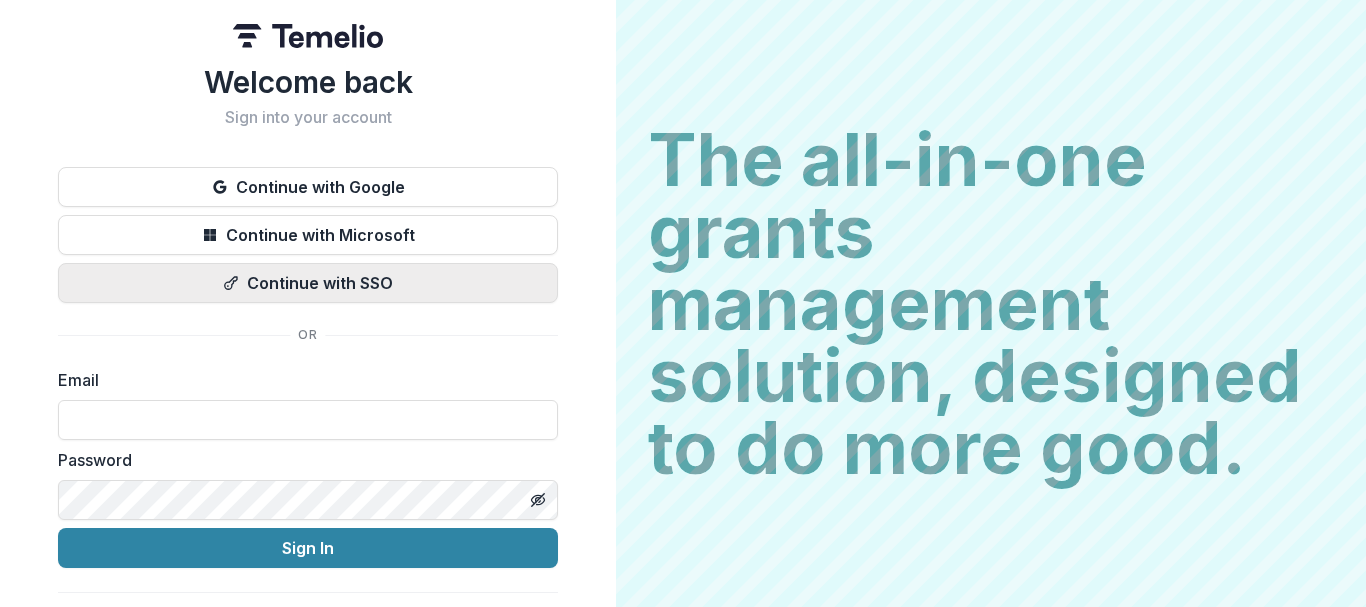 scroll, scrollTop: 0, scrollLeft: 0, axis: both 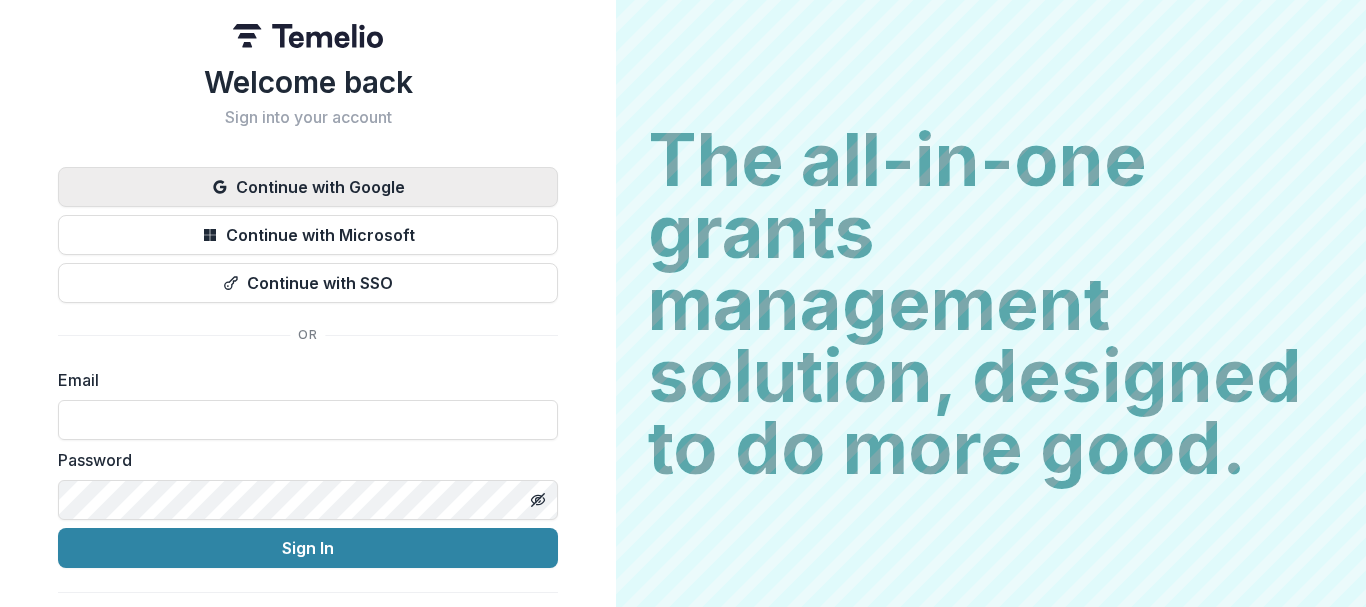 click on "Continue with Google" at bounding box center [308, 187] 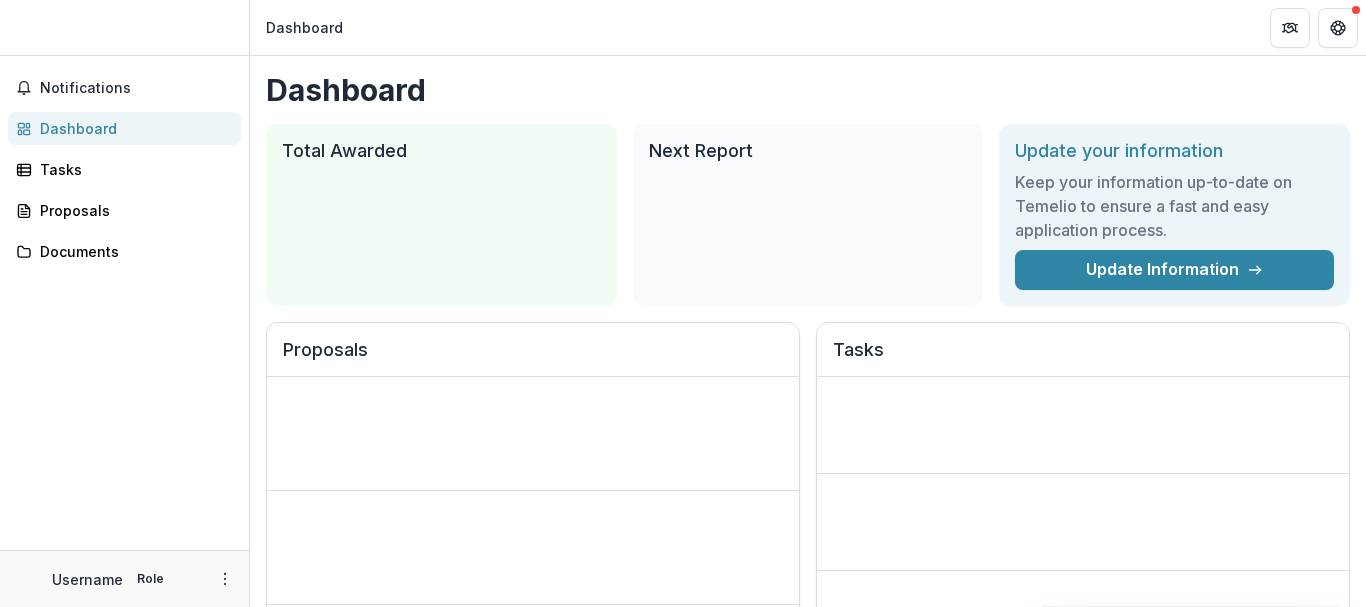 scroll, scrollTop: 0, scrollLeft: 0, axis: both 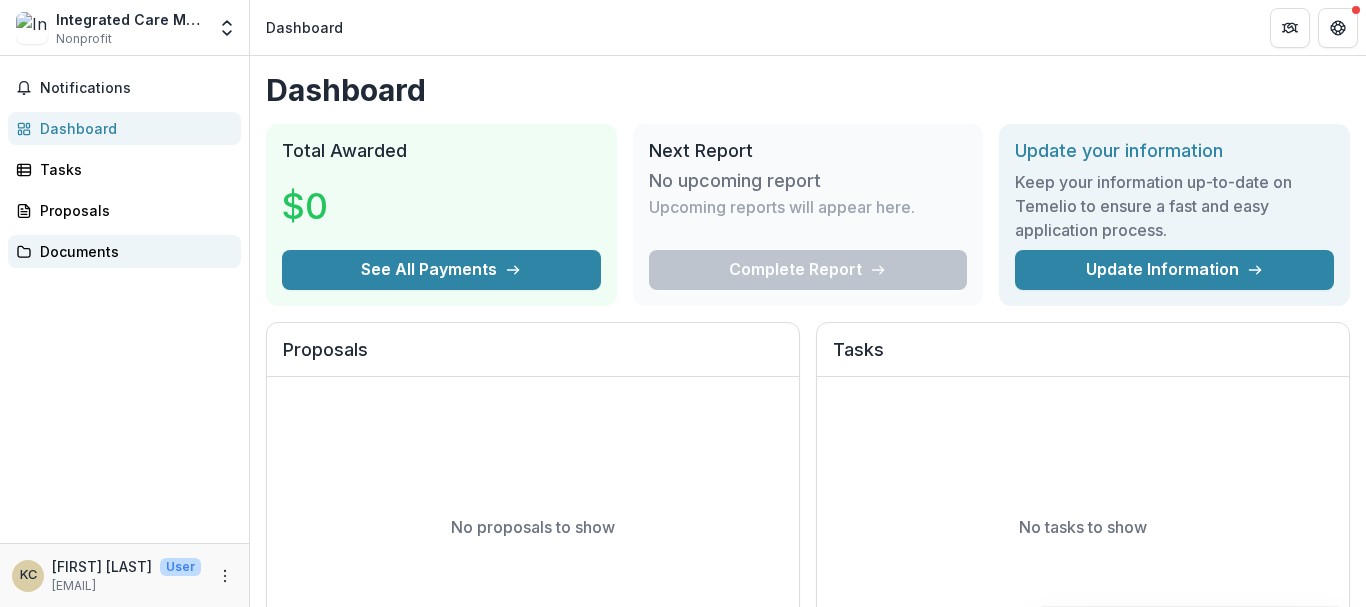 click on "Documents" at bounding box center [132, 251] 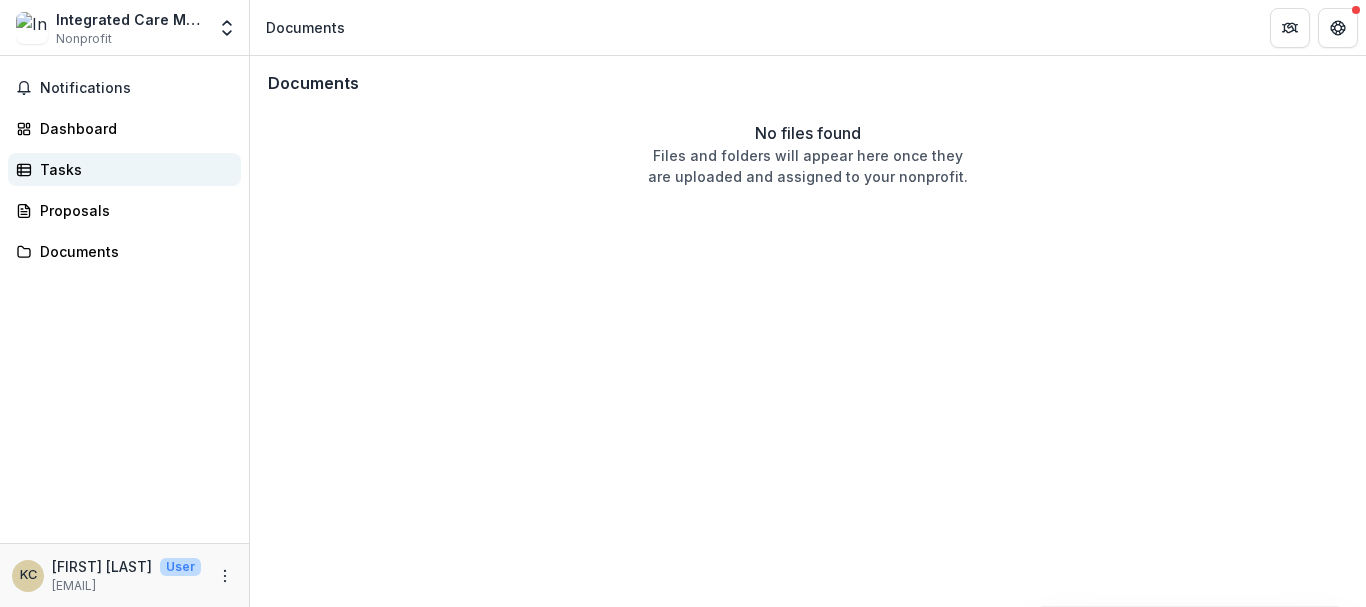 click on "Tasks" at bounding box center [132, 169] 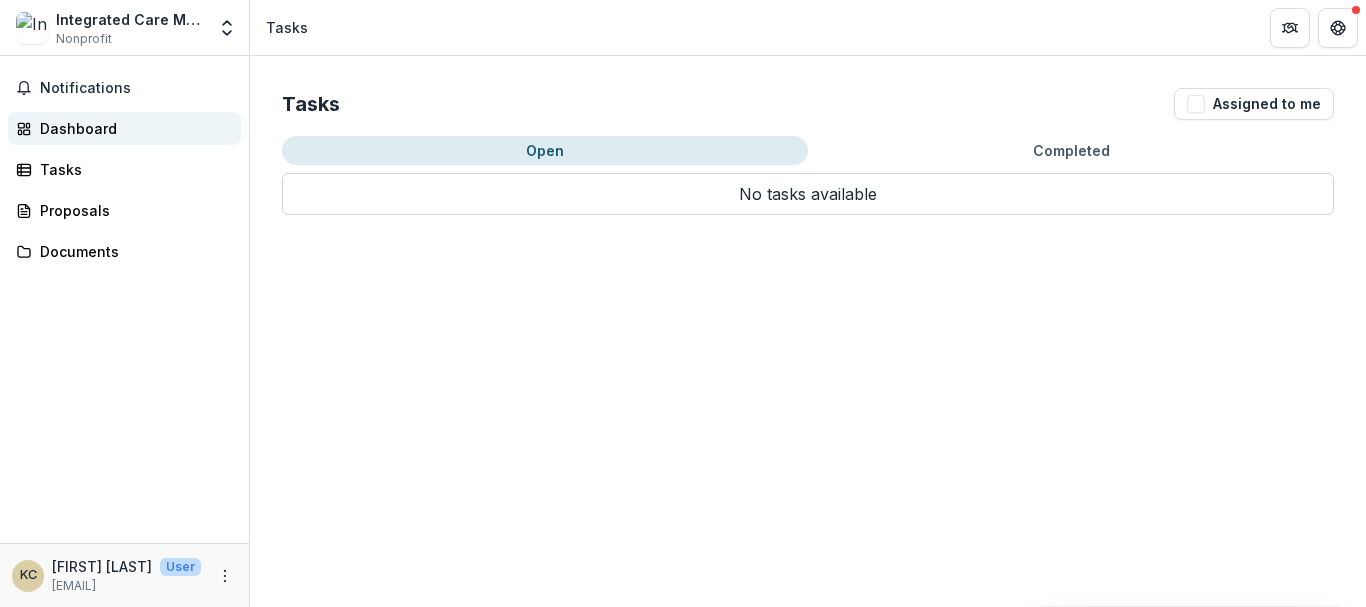 click on "Dashboard" at bounding box center [132, 128] 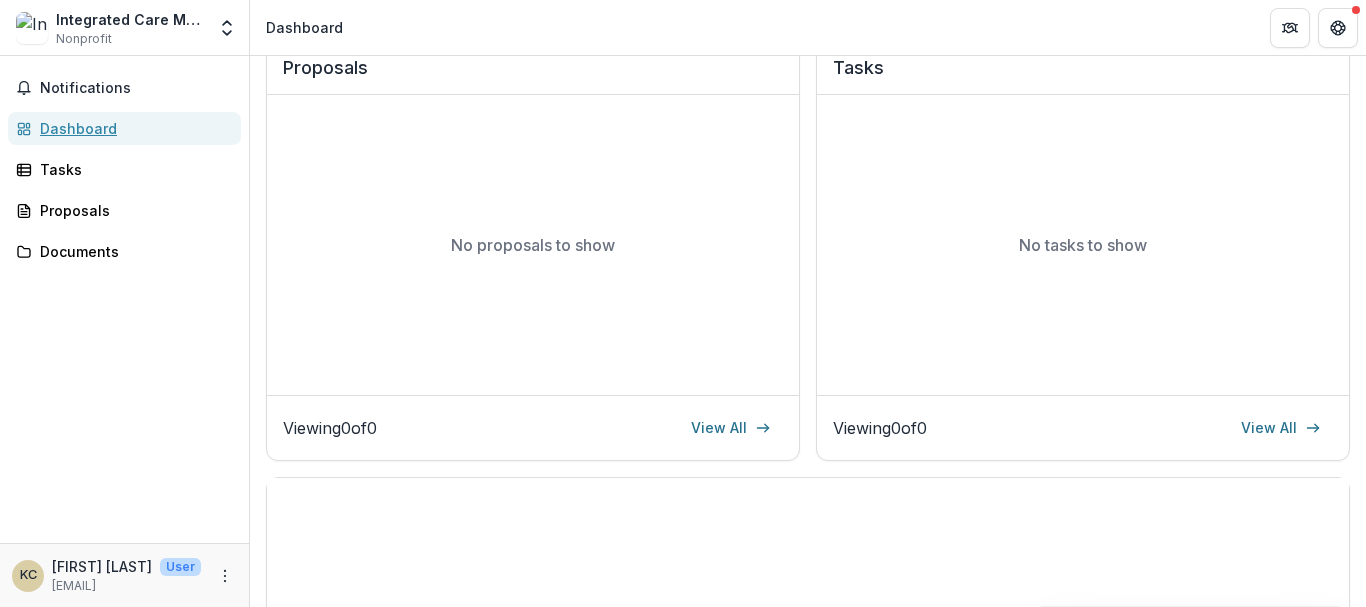 scroll, scrollTop: 82, scrollLeft: 0, axis: vertical 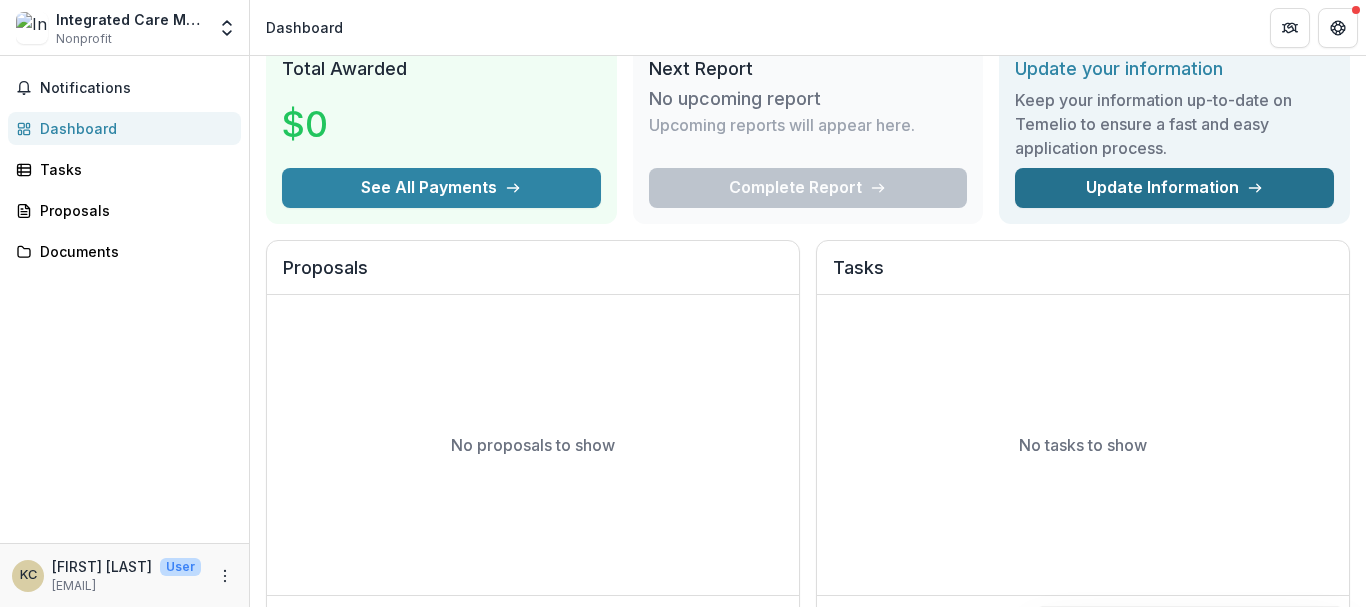 click on "Update Information" at bounding box center [1174, 188] 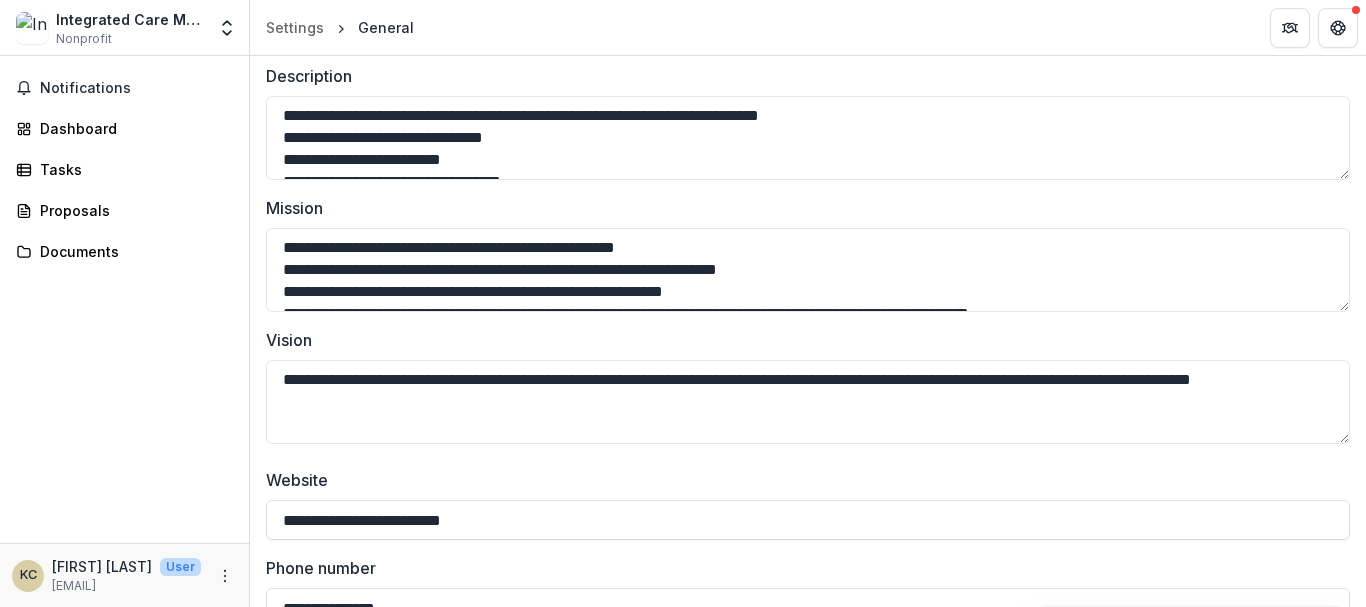 scroll, scrollTop: 0, scrollLeft: 0, axis: both 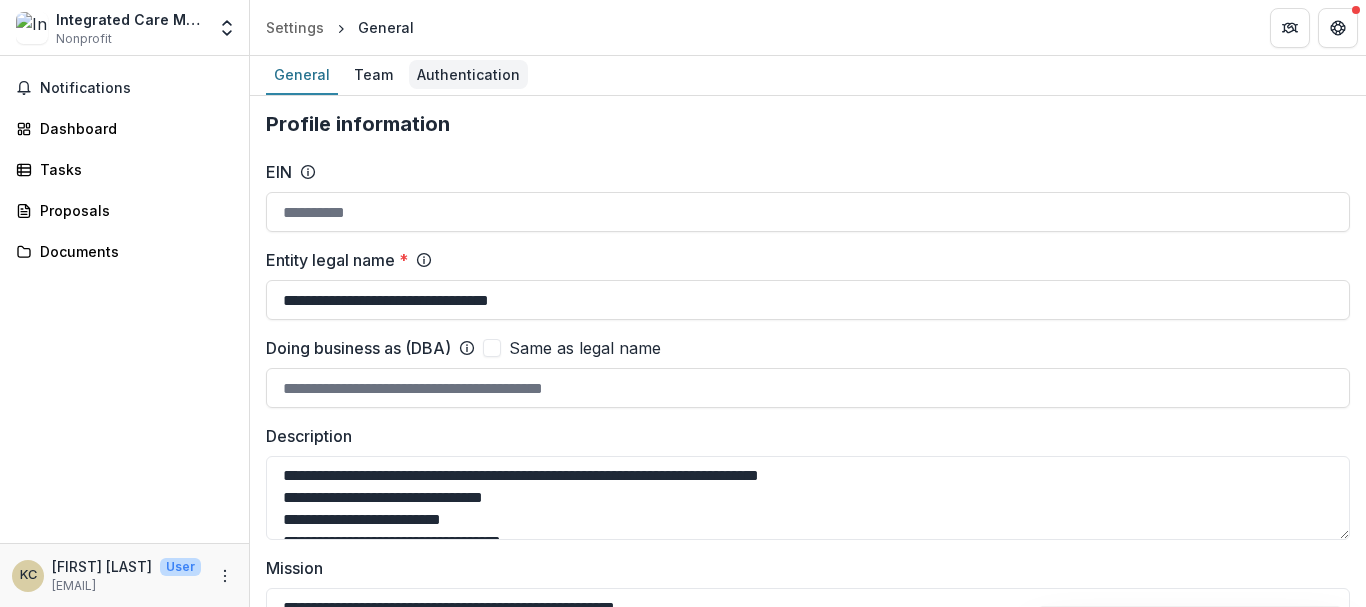click on "Authentication" at bounding box center [468, 74] 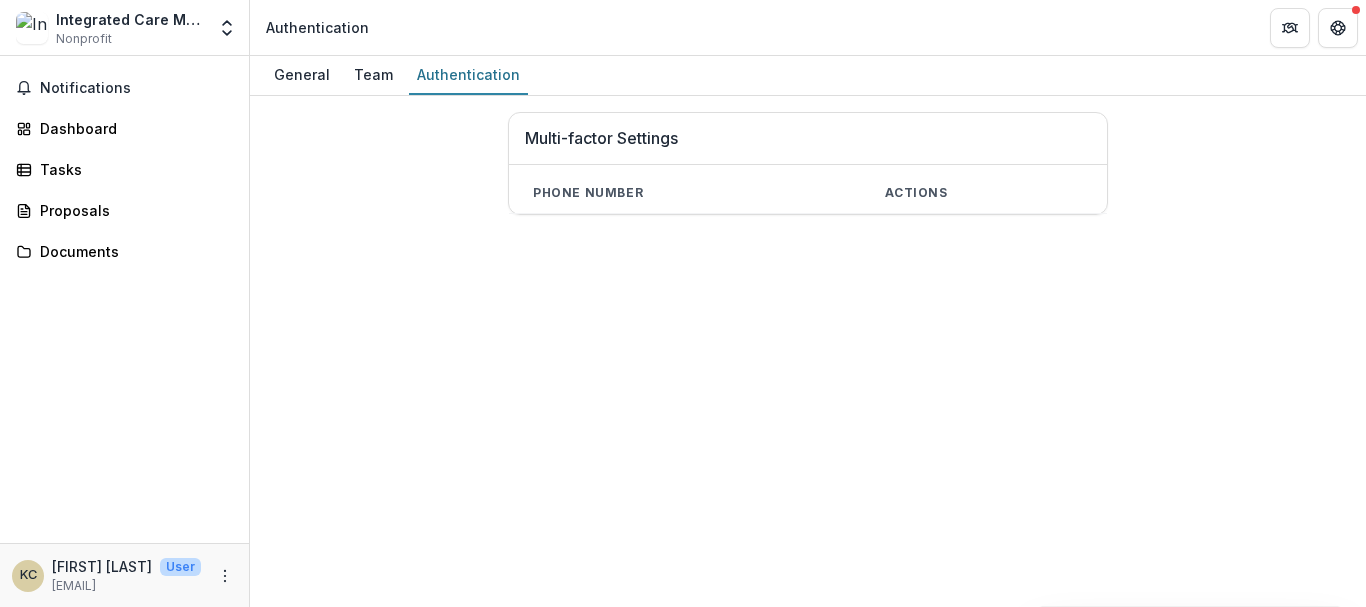 click on "Phone number" at bounding box center [685, 193] 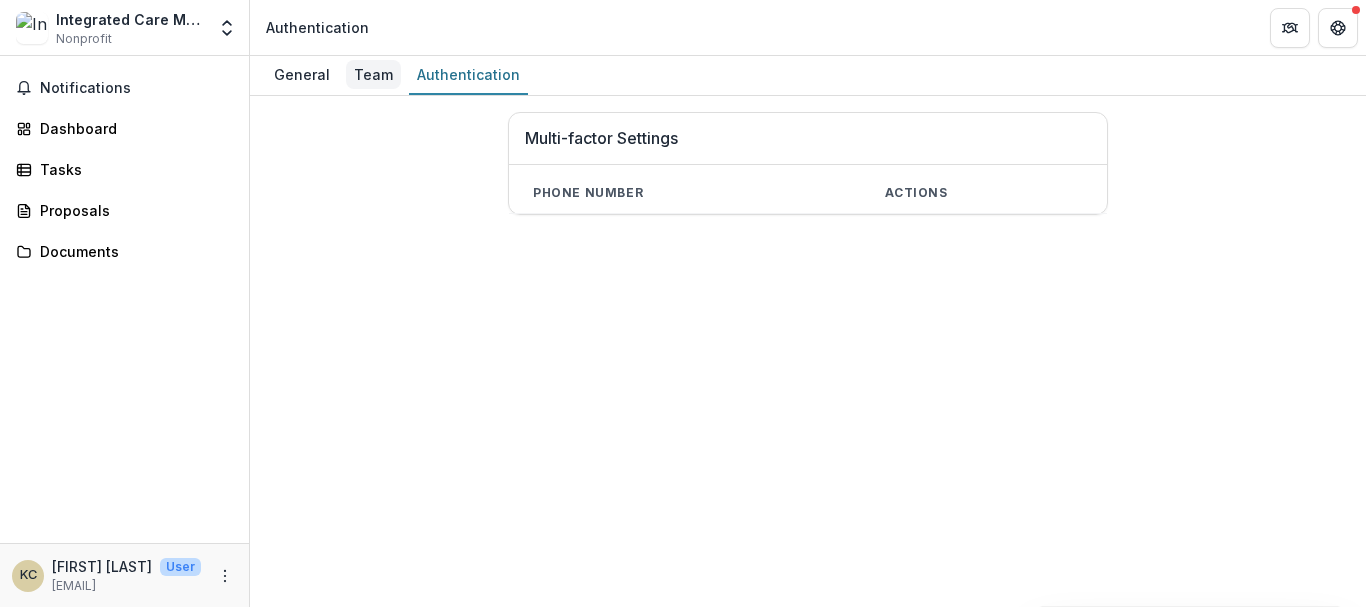 click on "Team" at bounding box center [373, 74] 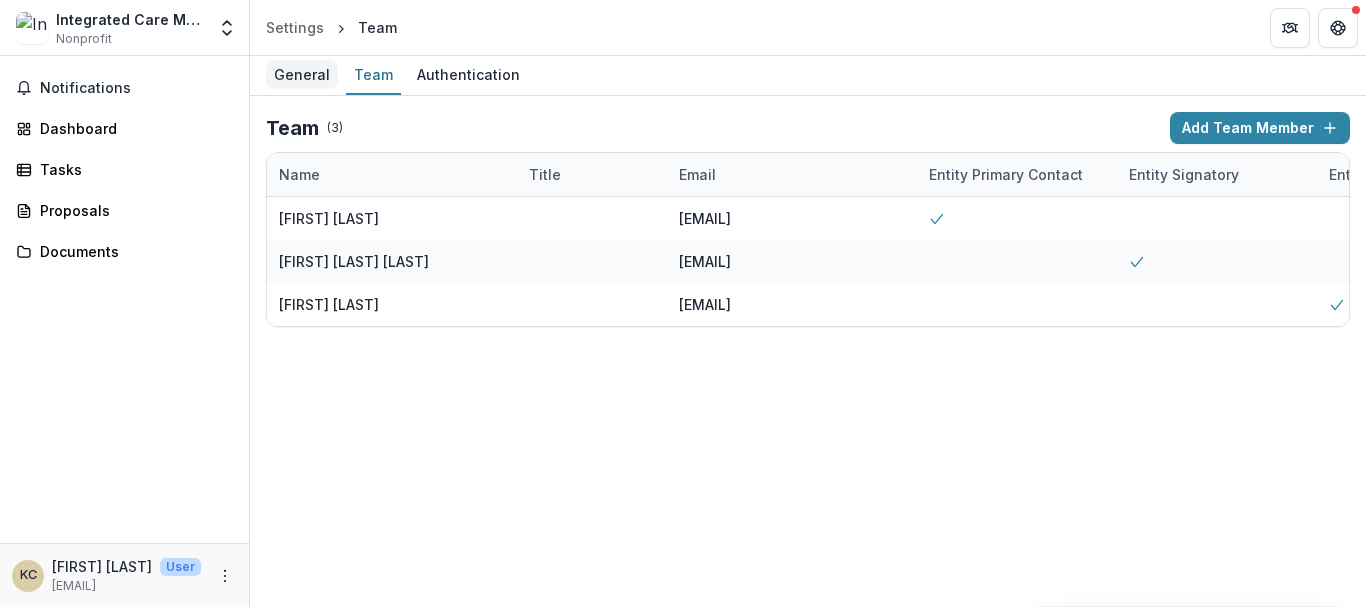 click on "General" at bounding box center [302, 74] 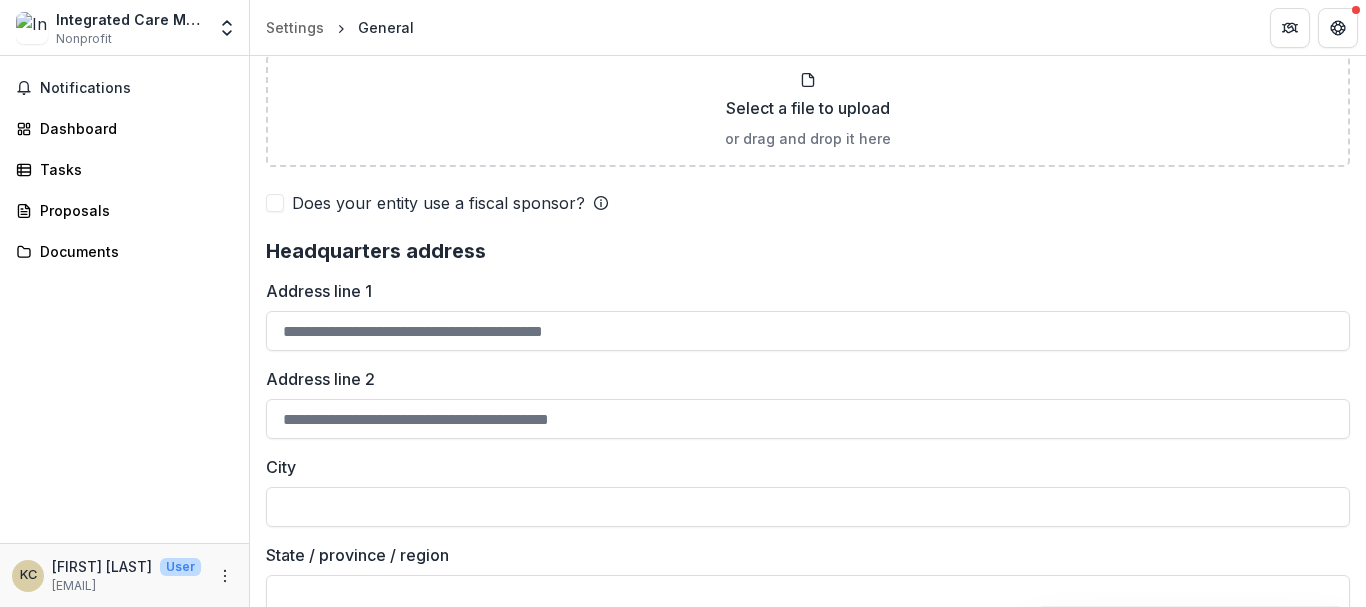 scroll, scrollTop: 1300, scrollLeft: 0, axis: vertical 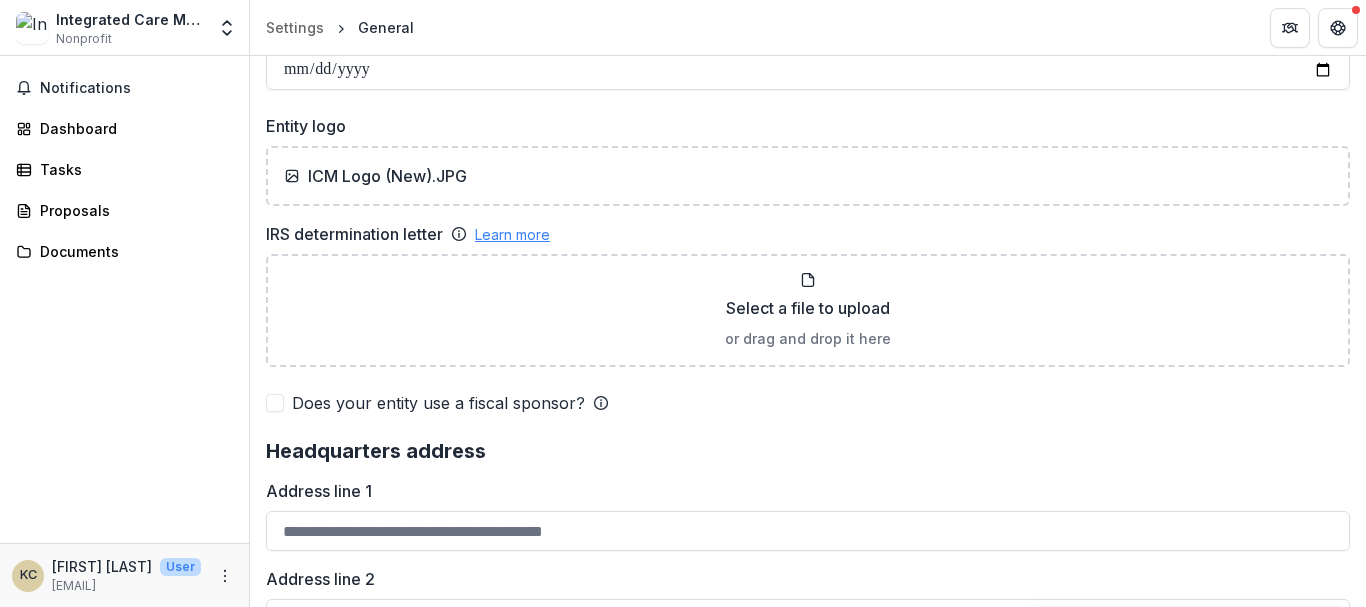click on "Learn more" at bounding box center (512, 234) 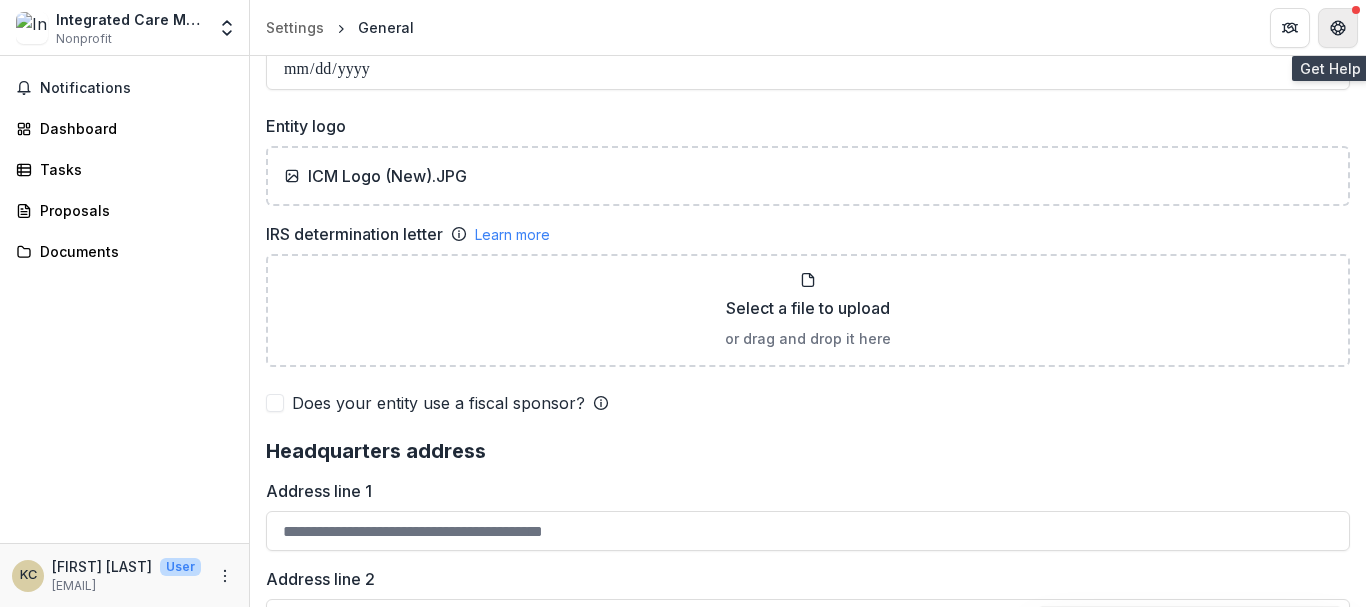 click 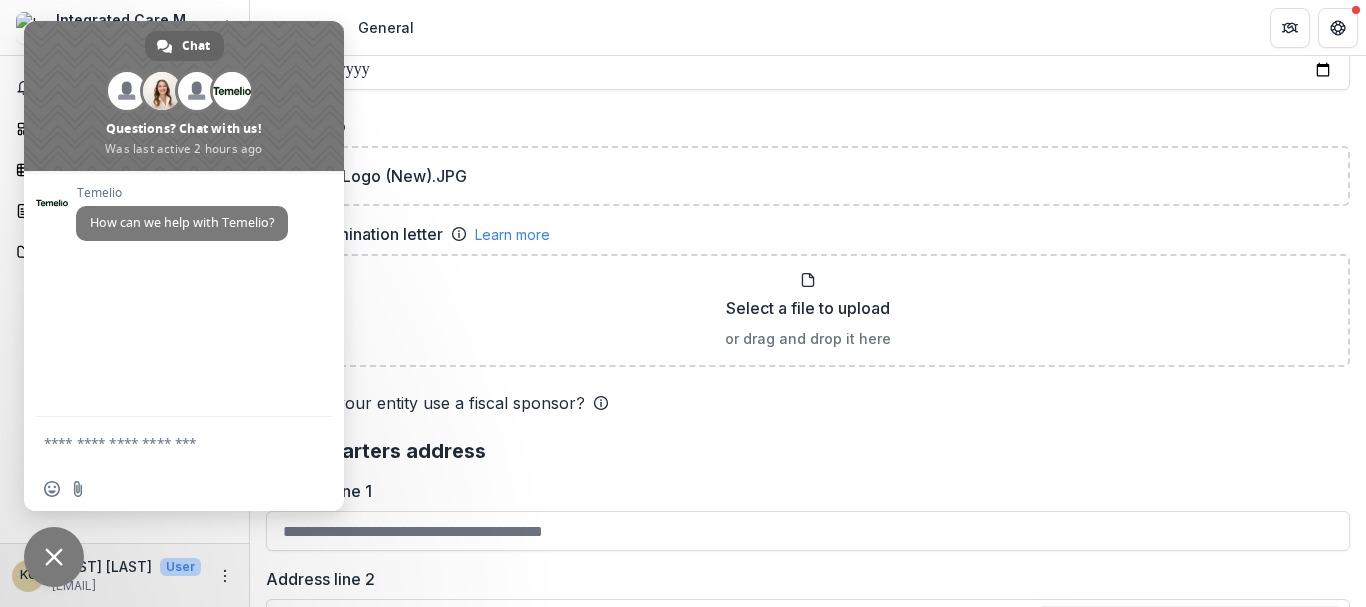 click on "**********" at bounding box center [808, 465] 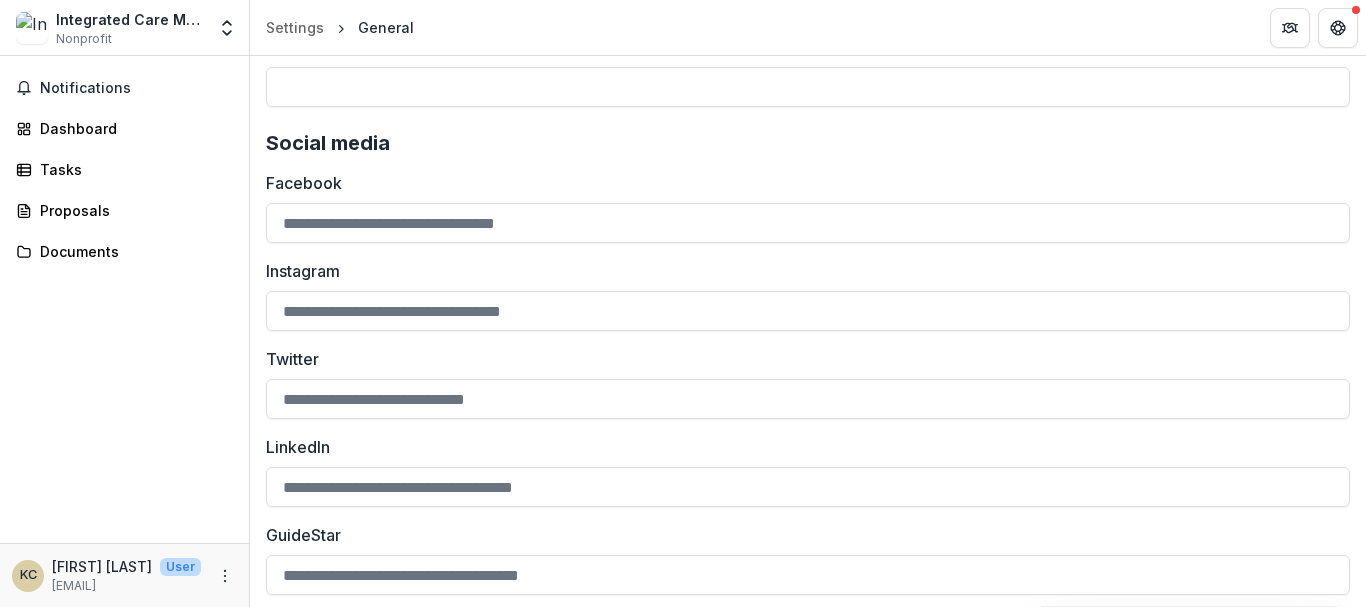 scroll, scrollTop: 2860, scrollLeft: 0, axis: vertical 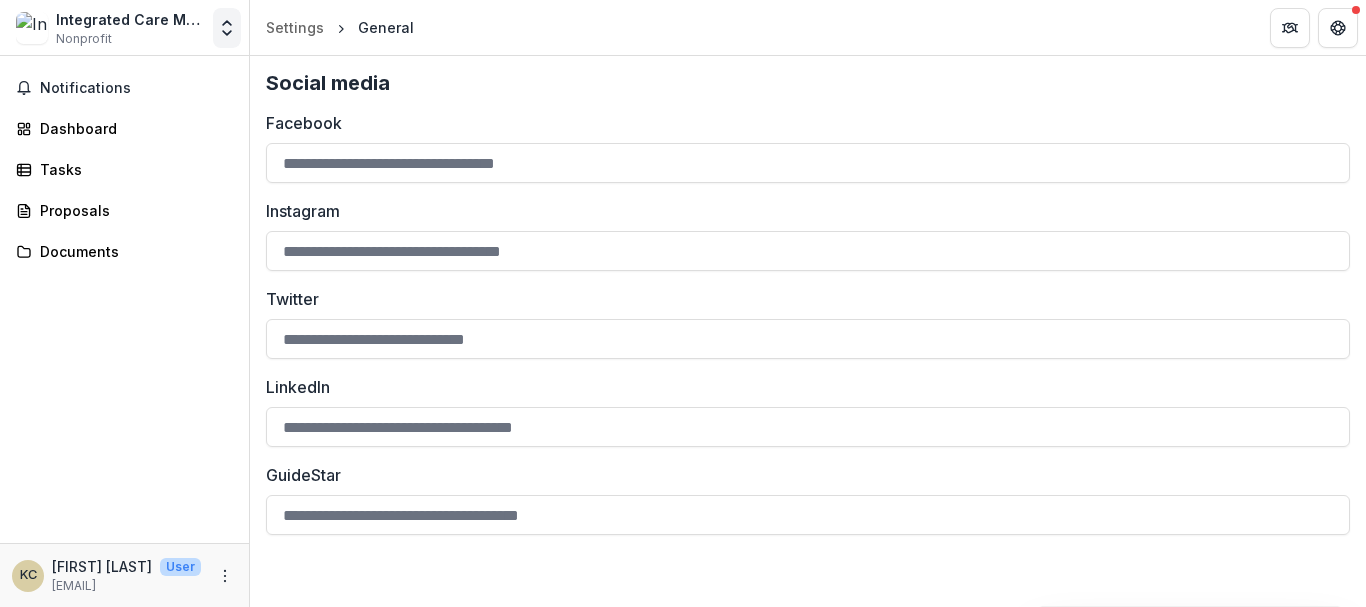 click 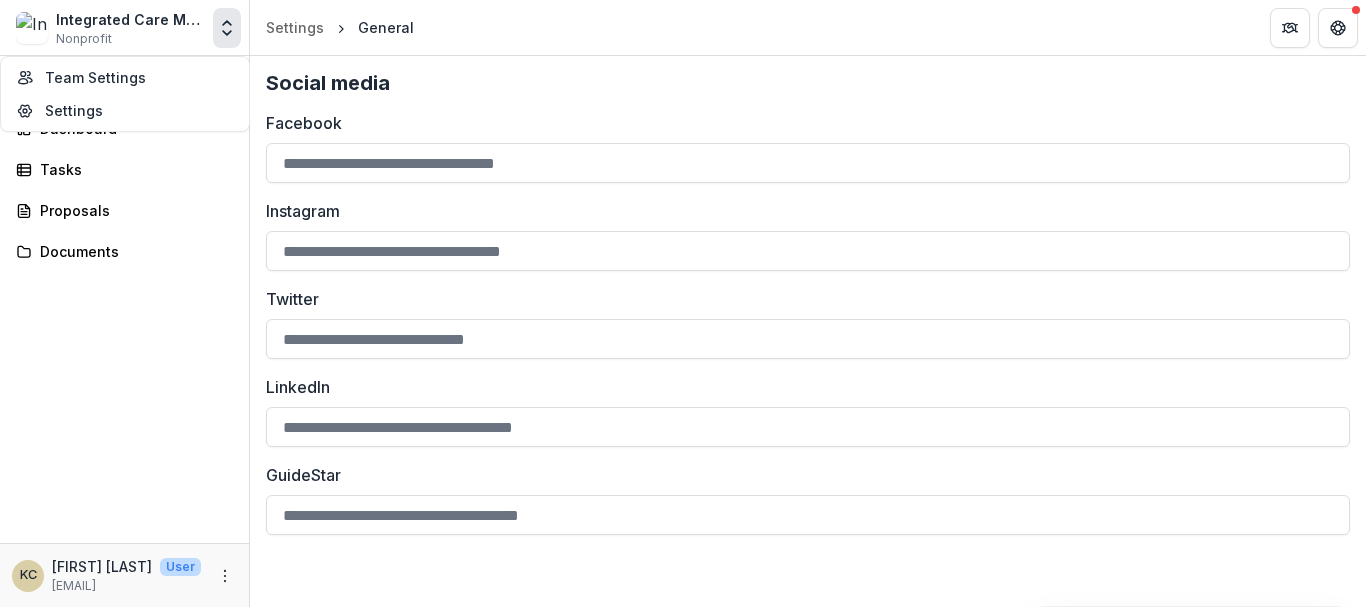 click 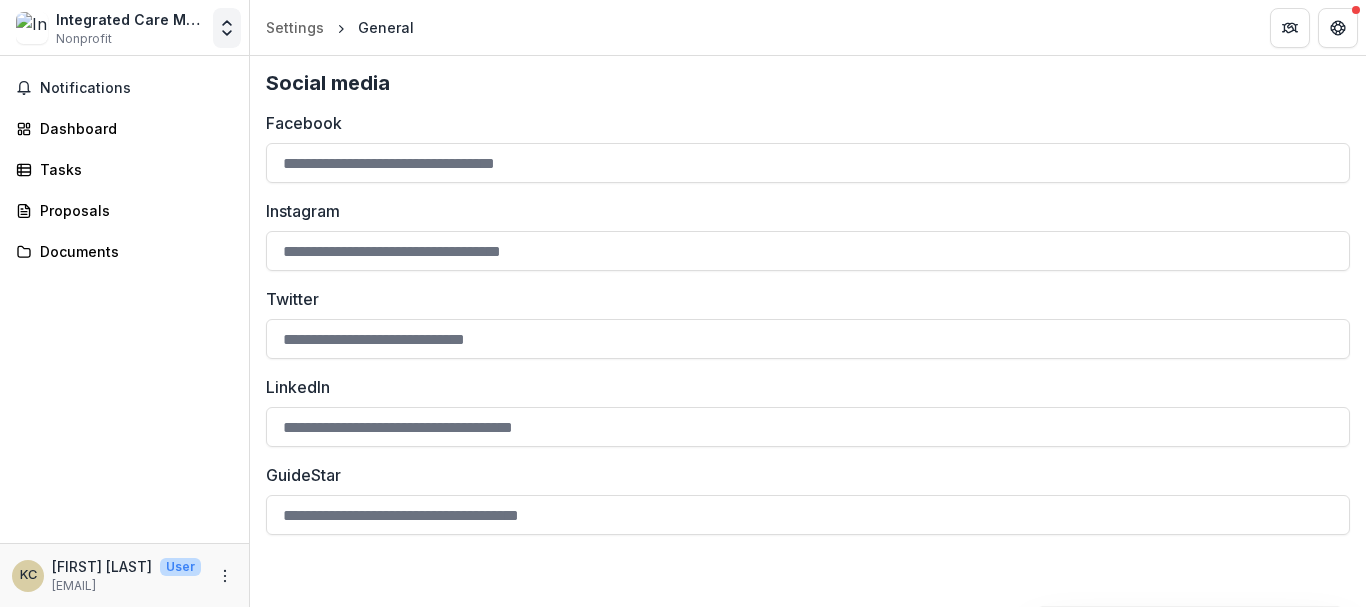 click 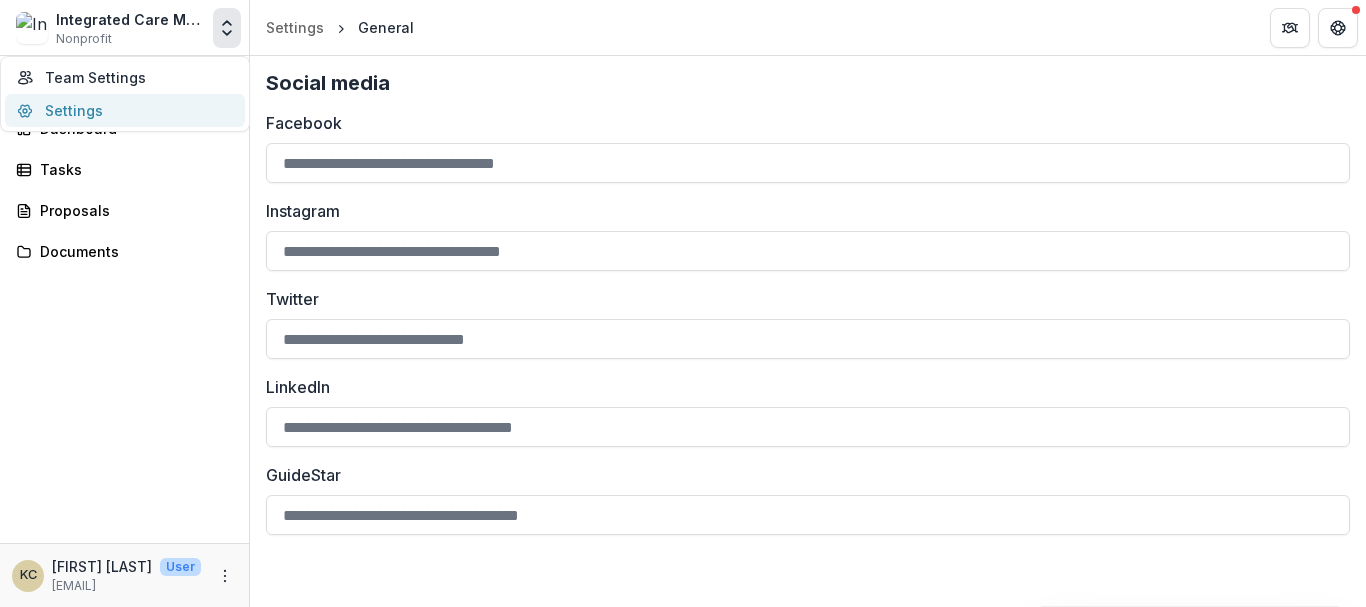 click on "Settings" at bounding box center [125, 110] 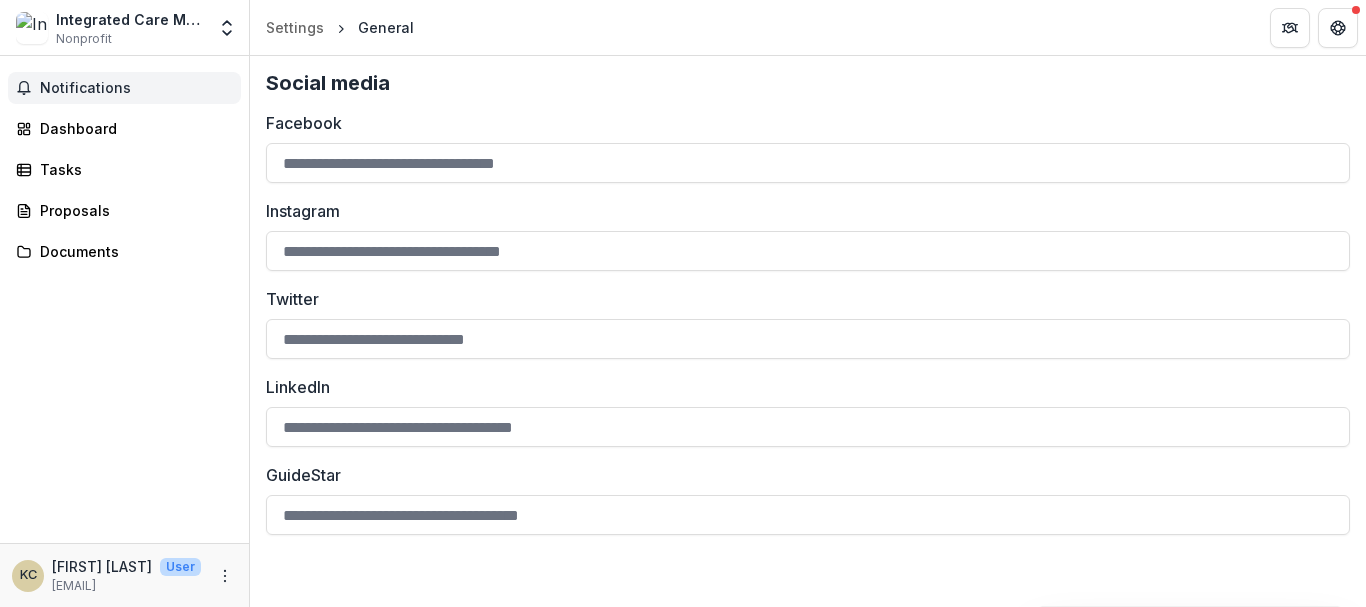 click on "Notifications" at bounding box center (136, 88) 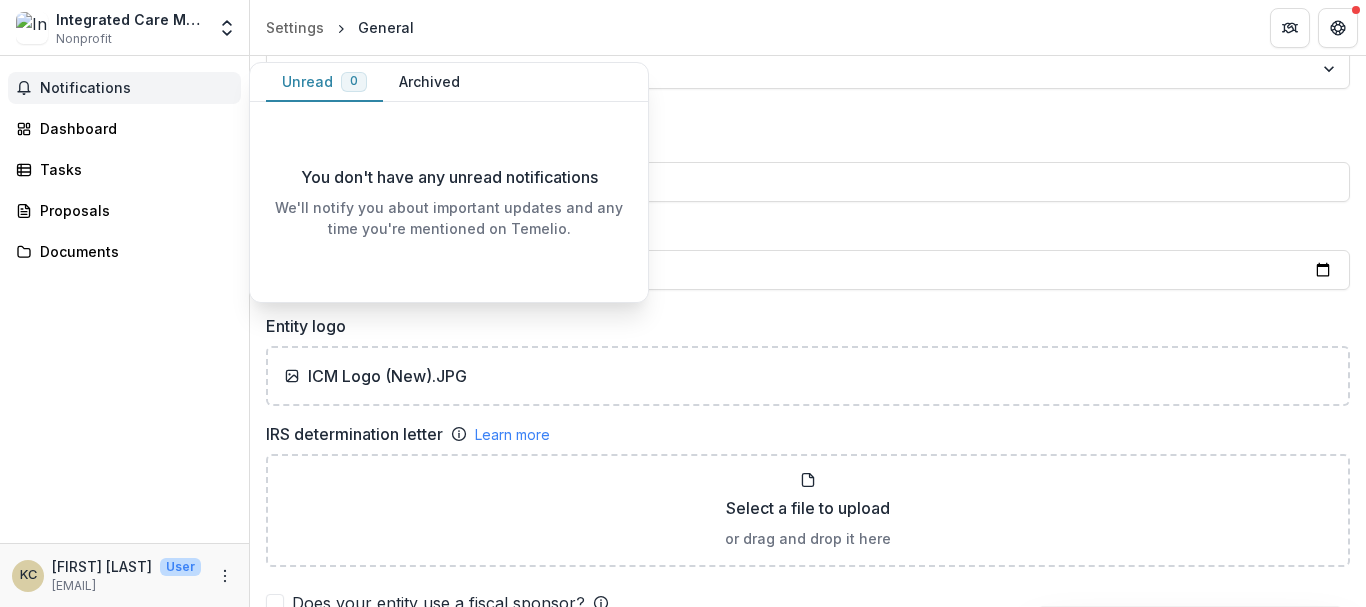 scroll, scrollTop: 1200, scrollLeft: 0, axis: vertical 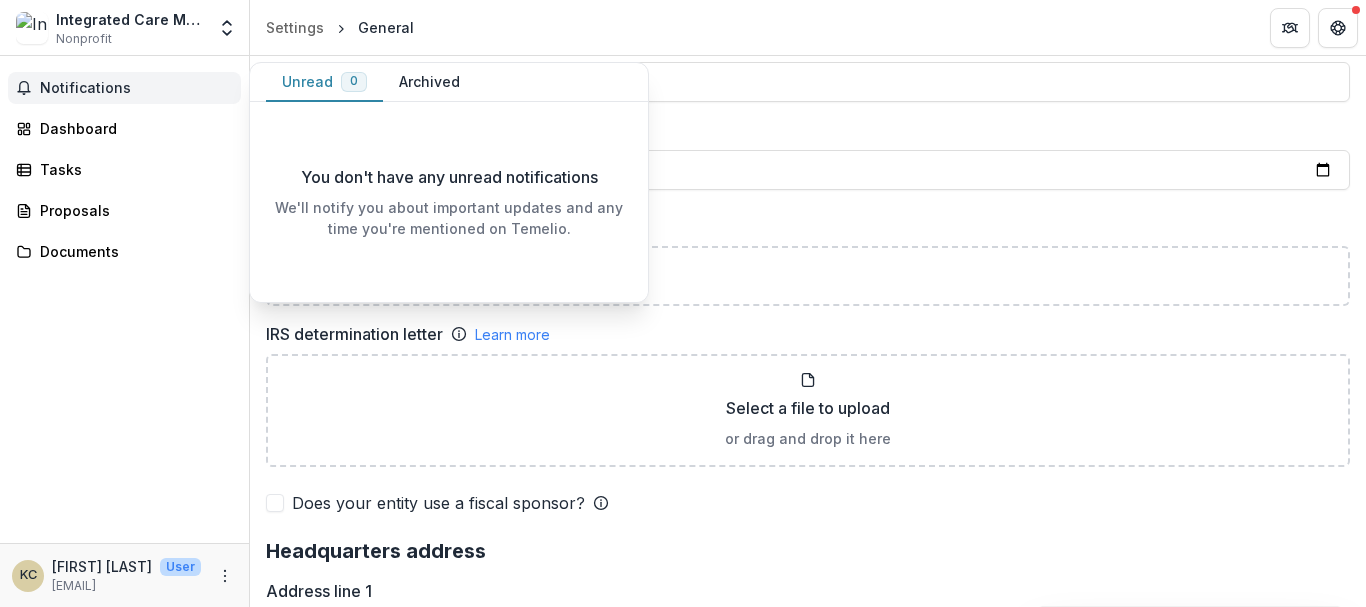 click on "Unread   0" at bounding box center (324, 82) 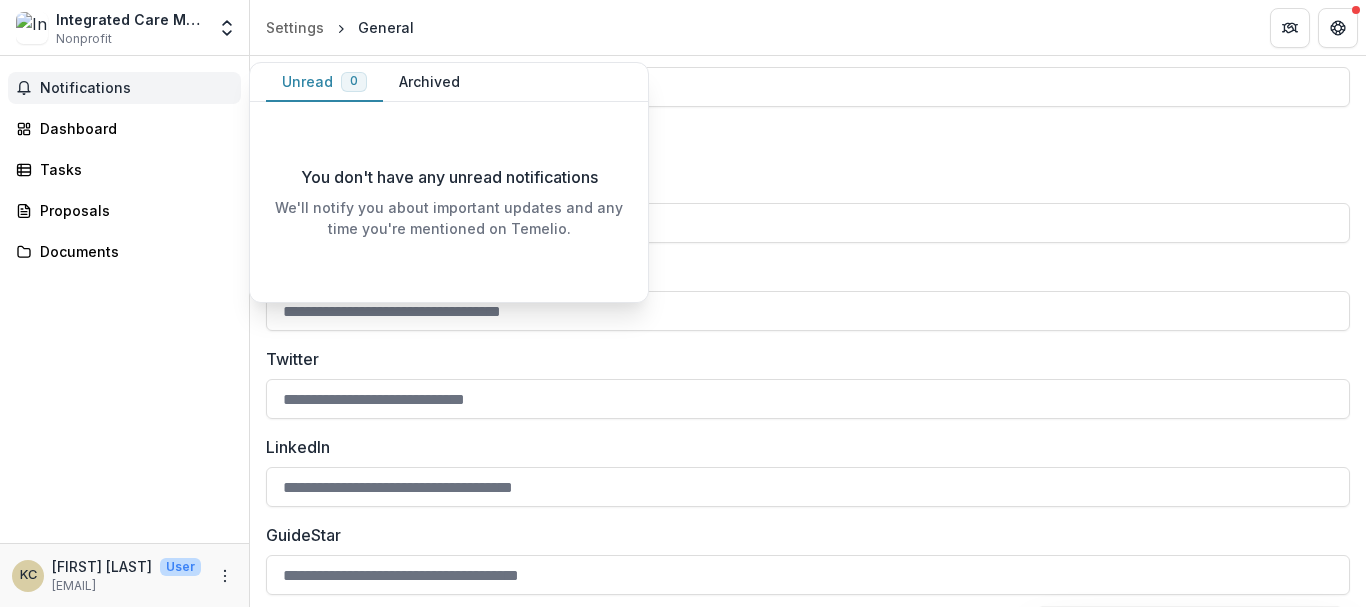scroll, scrollTop: 2860, scrollLeft: 0, axis: vertical 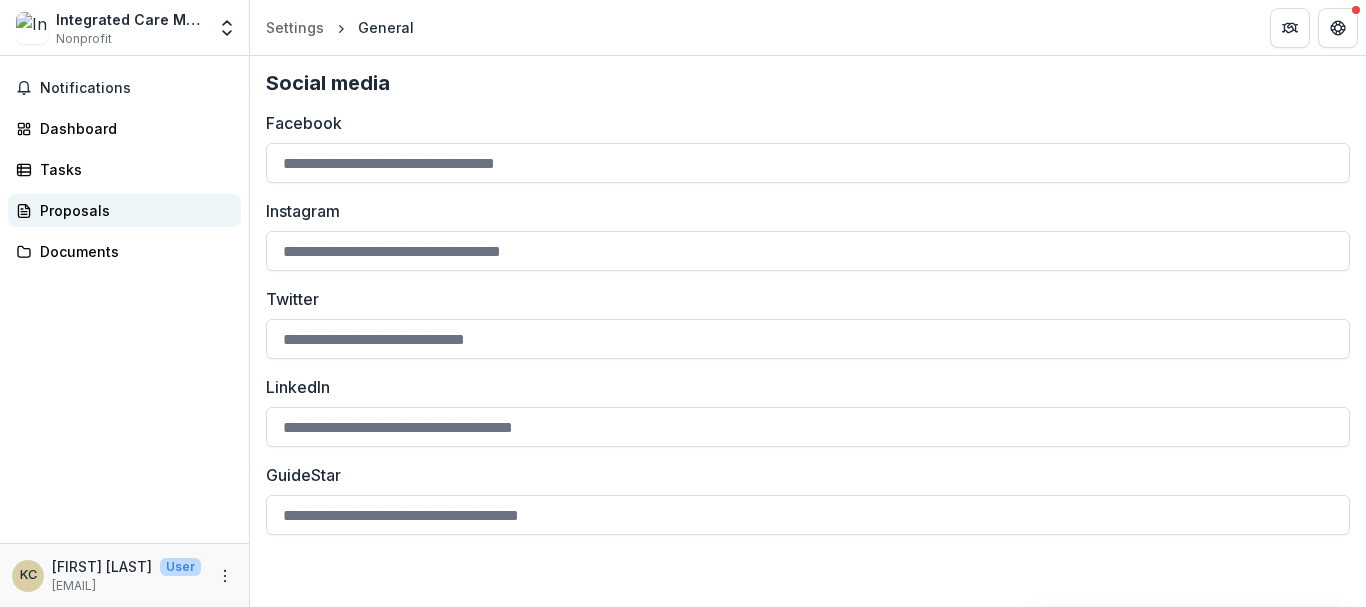 click on "Proposals" at bounding box center [132, 210] 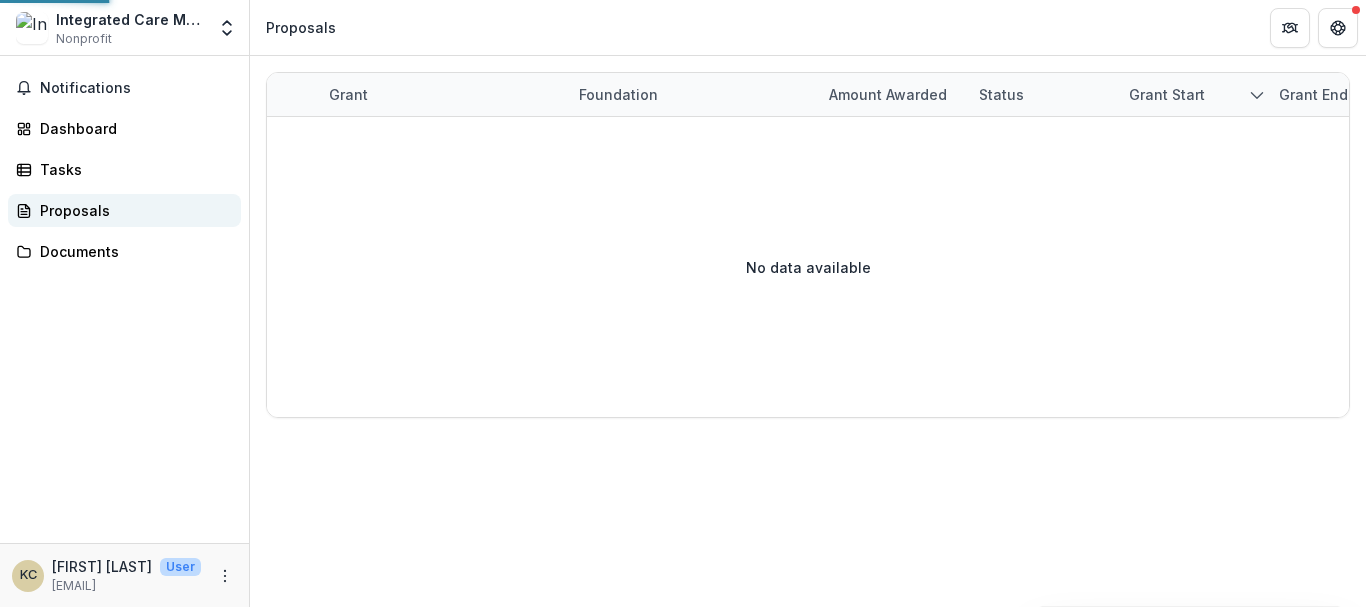scroll, scrollTop: 0, scrollLeft: 0, axis: both 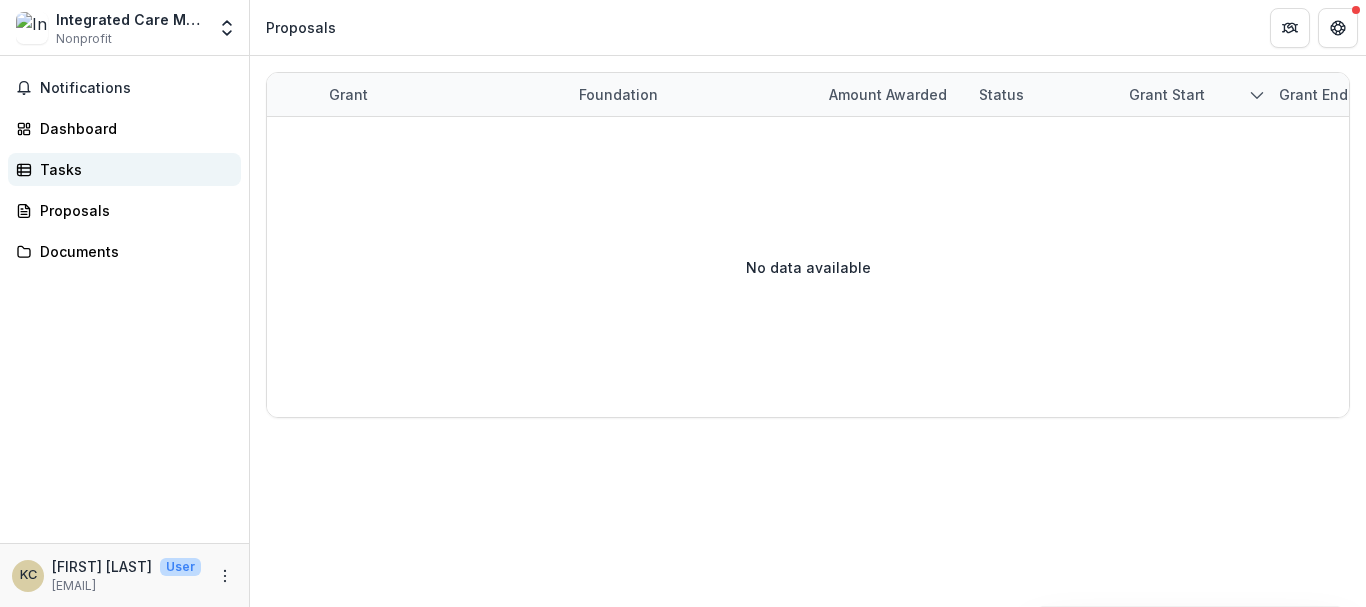 click on "Tasks" at bounding box center [124, 169] 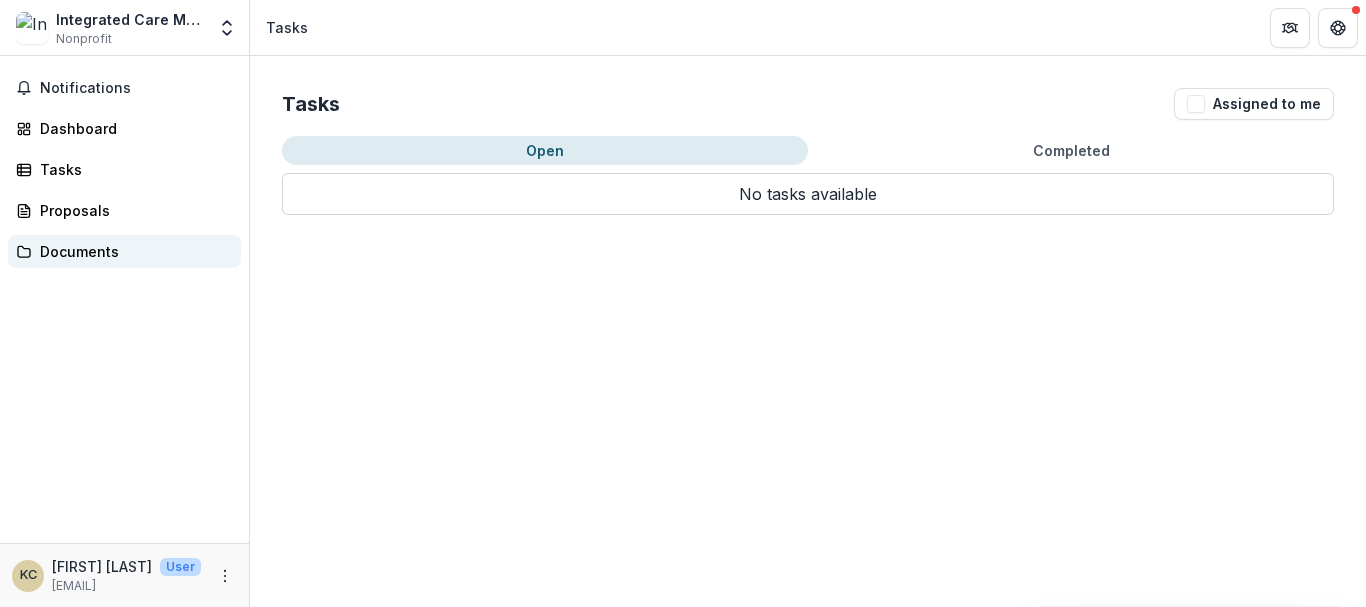 click on "Documents" at bounding box center (132, 251) 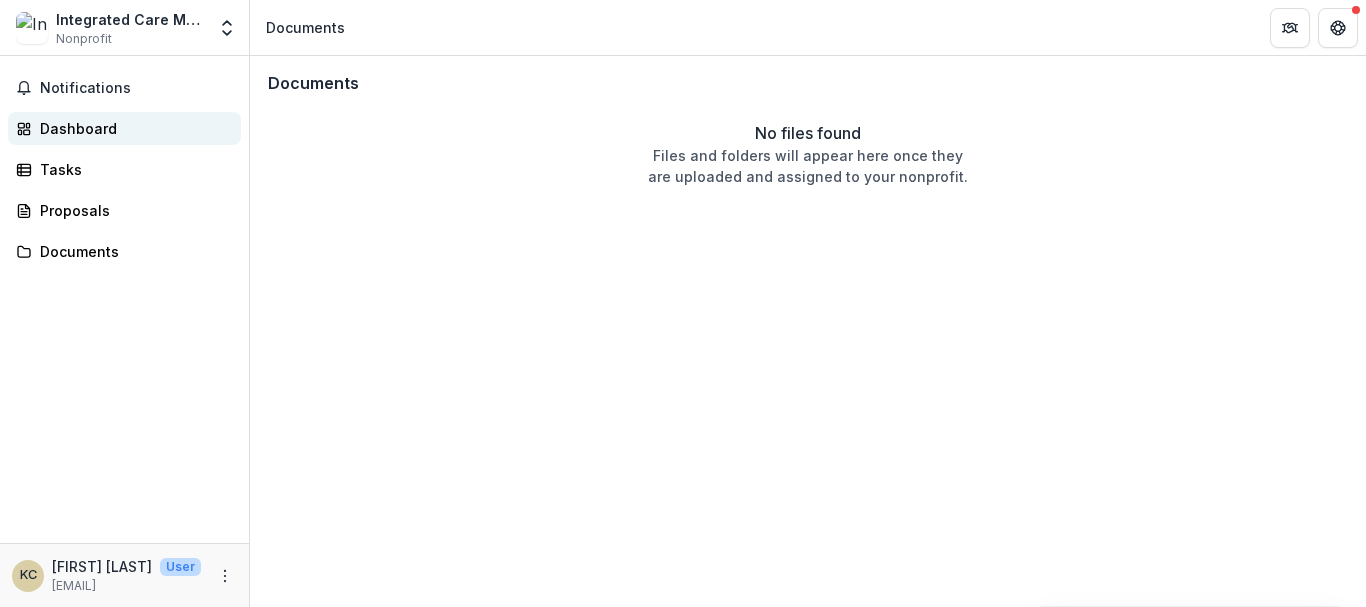 click on "Dashboard" at bounding box center (124, 128) 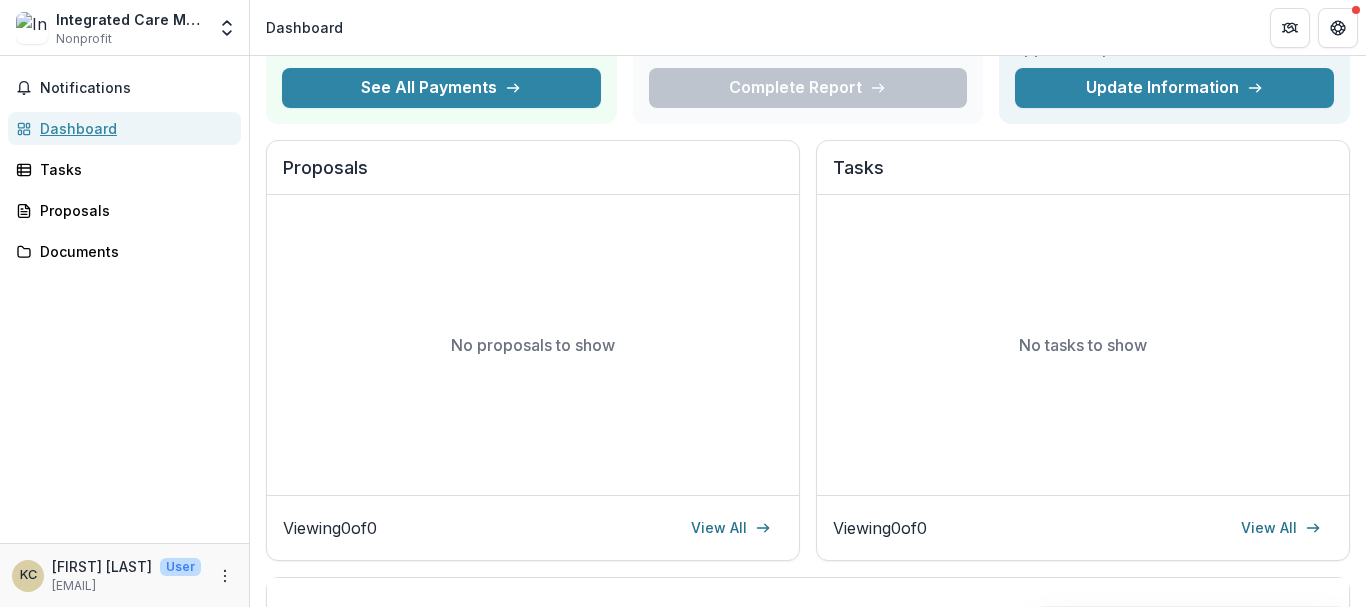 scroll, scrollTop: 0, scrollLeft: 0, axis: both 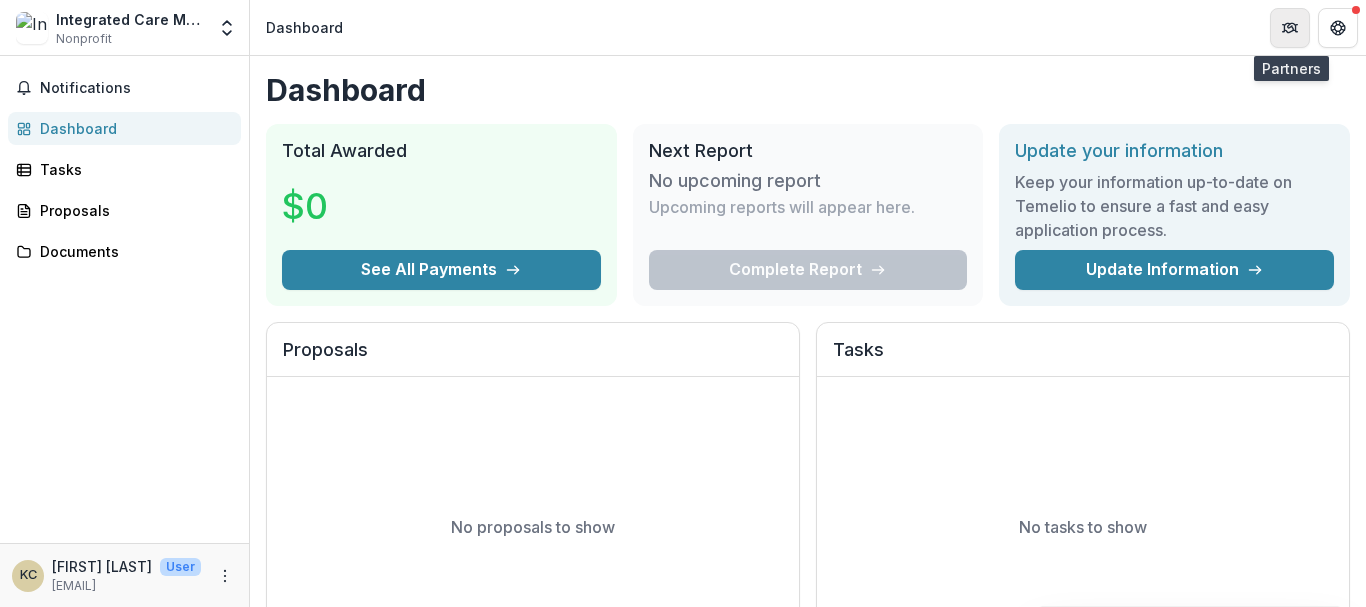 click 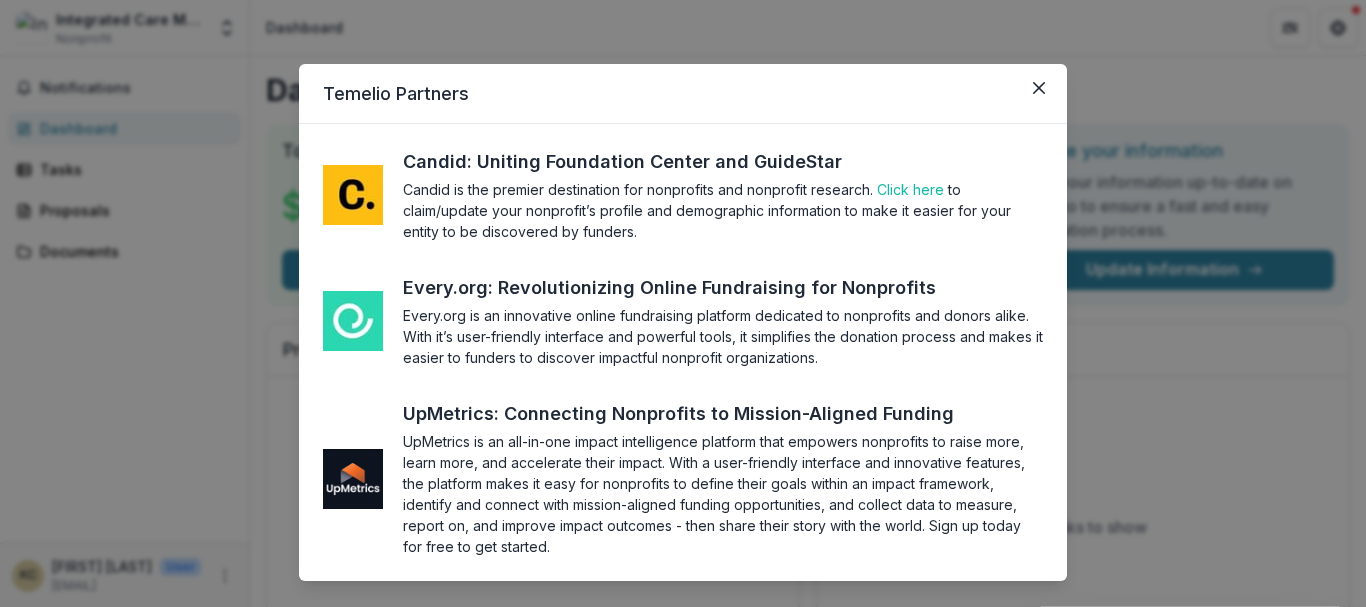 scroll, scrollTop: 38, scrollLeft: 0, axis: vertical 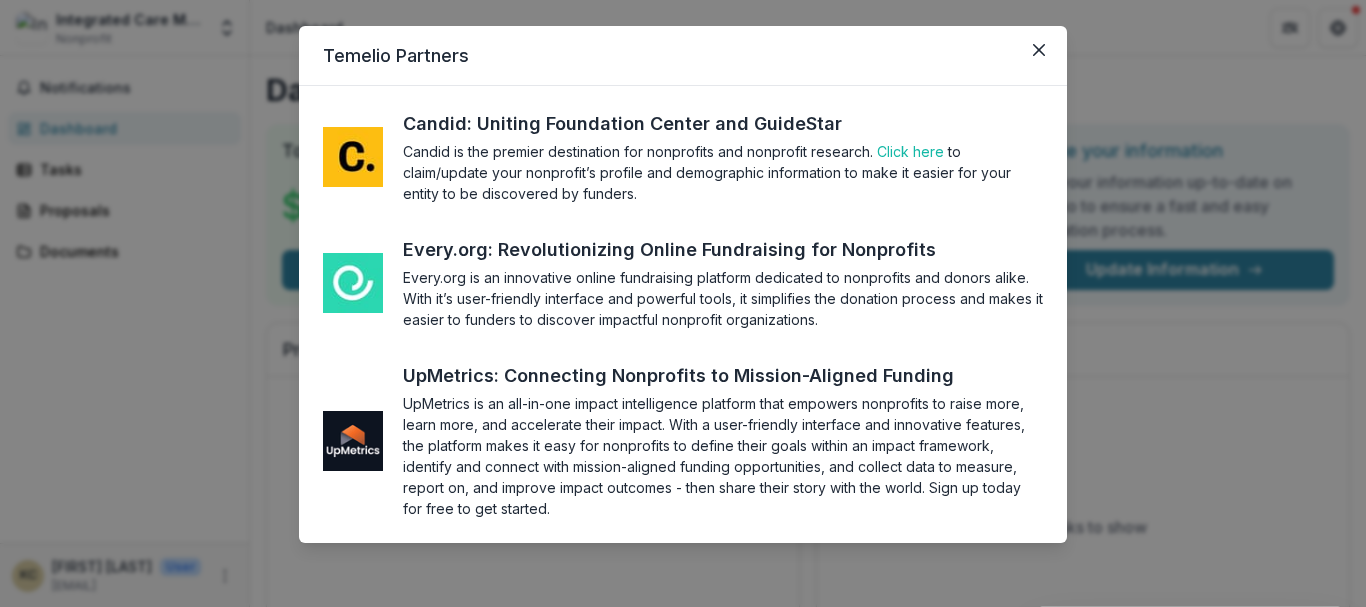 click on "Temelio Partners" at bounding box center [683, 56] 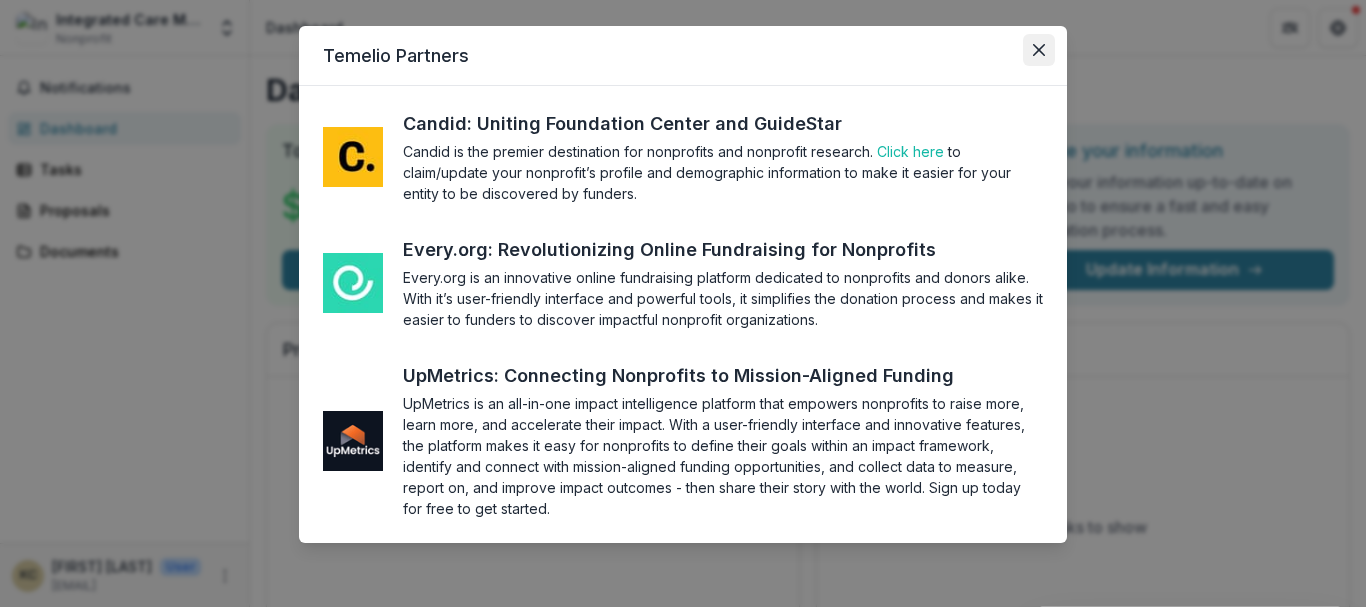 click at bounding box center (1039, 50) 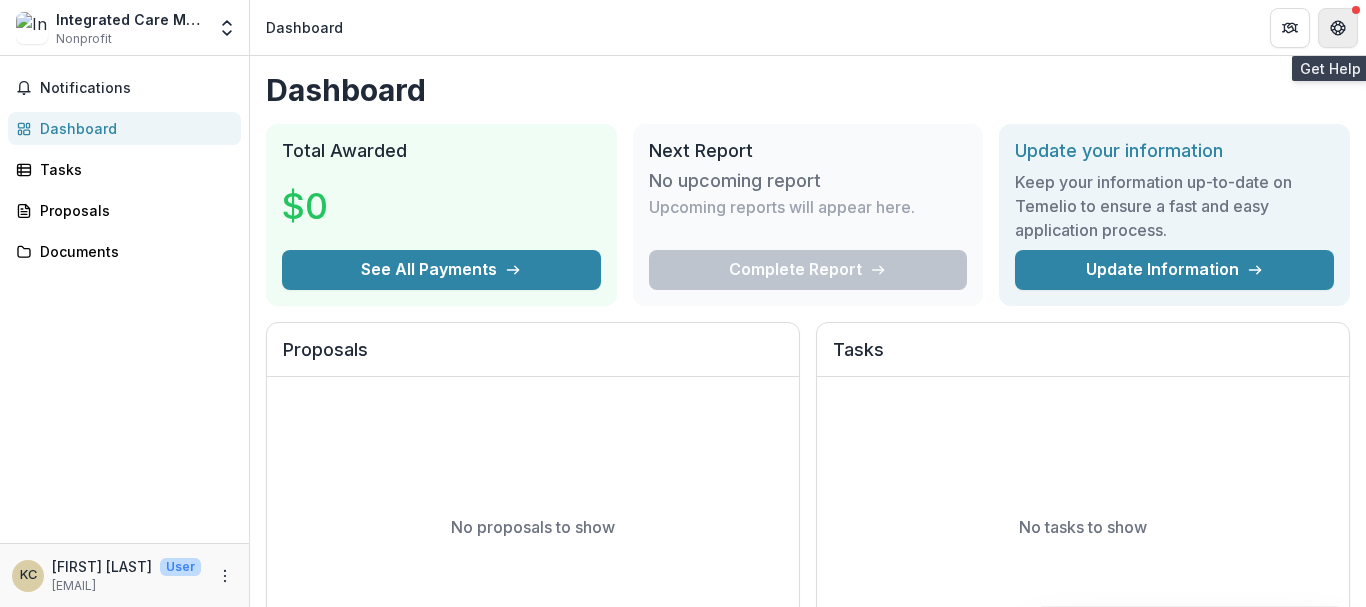 click at bounding box center [1338, 28] 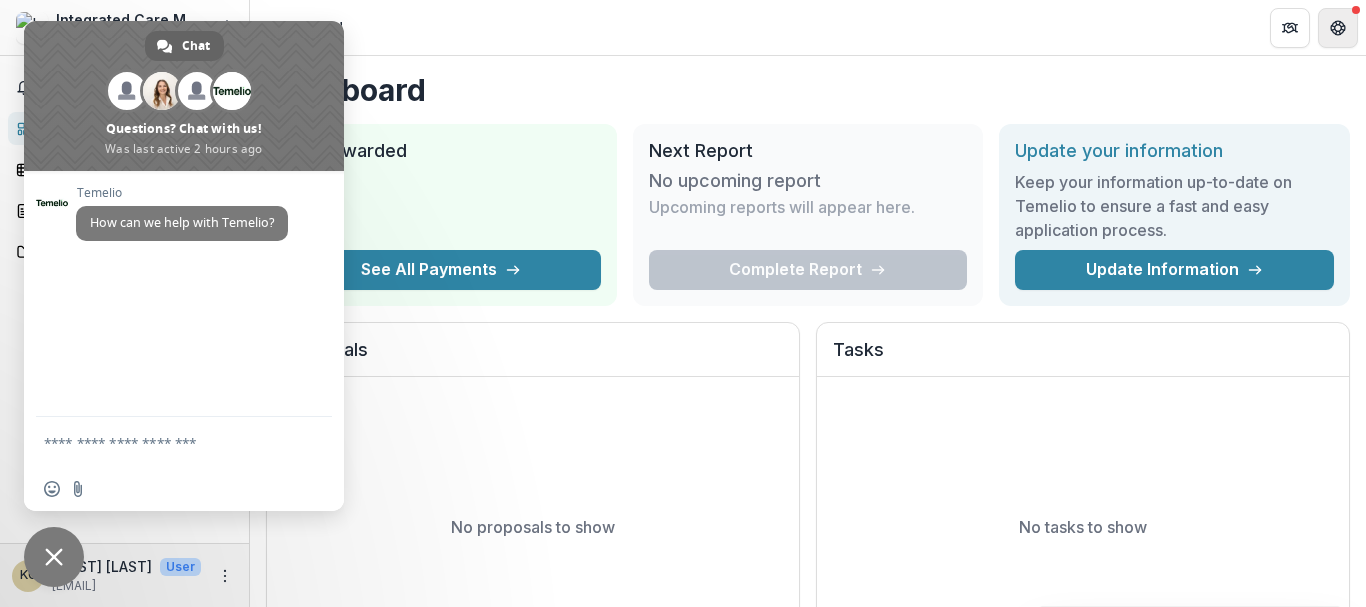click at bounding box center [1338, 28] 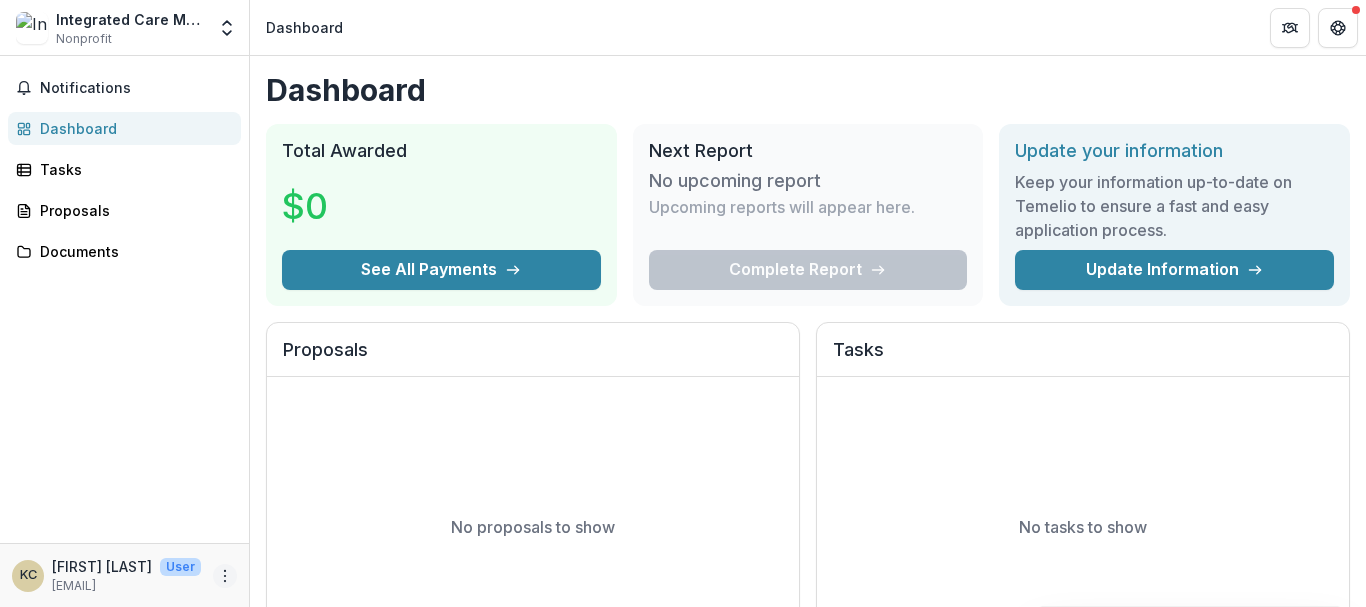 click 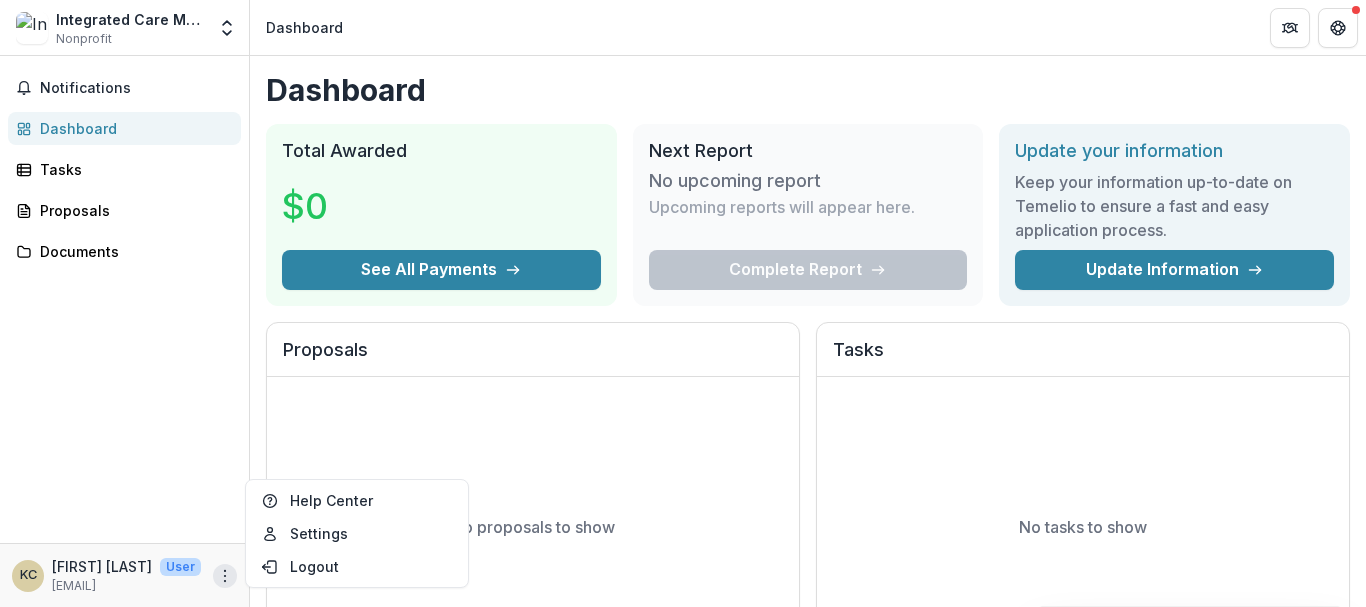 click on "Notifications Dashboard Tasks Proposals Documents" at bounding box center [124, 299] 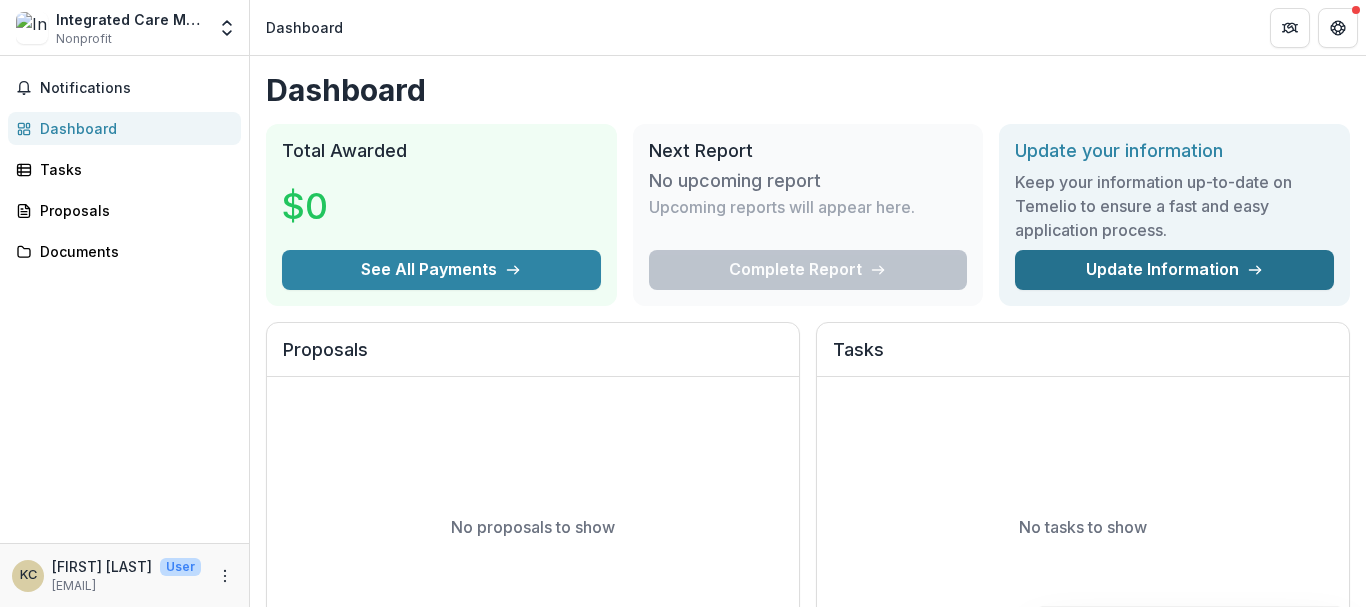 click on "Update Information" at bounding box center [1174, 270] 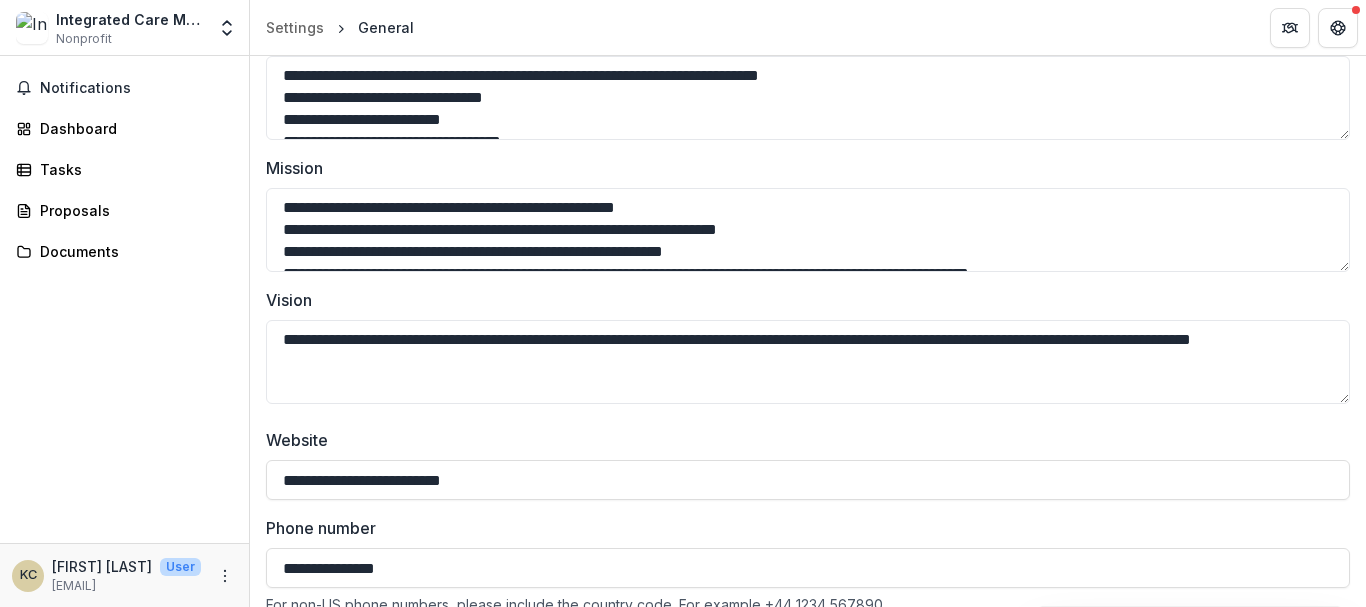 scroll, scrollTop: 500, scrollLeft: 0, axis: vertical 